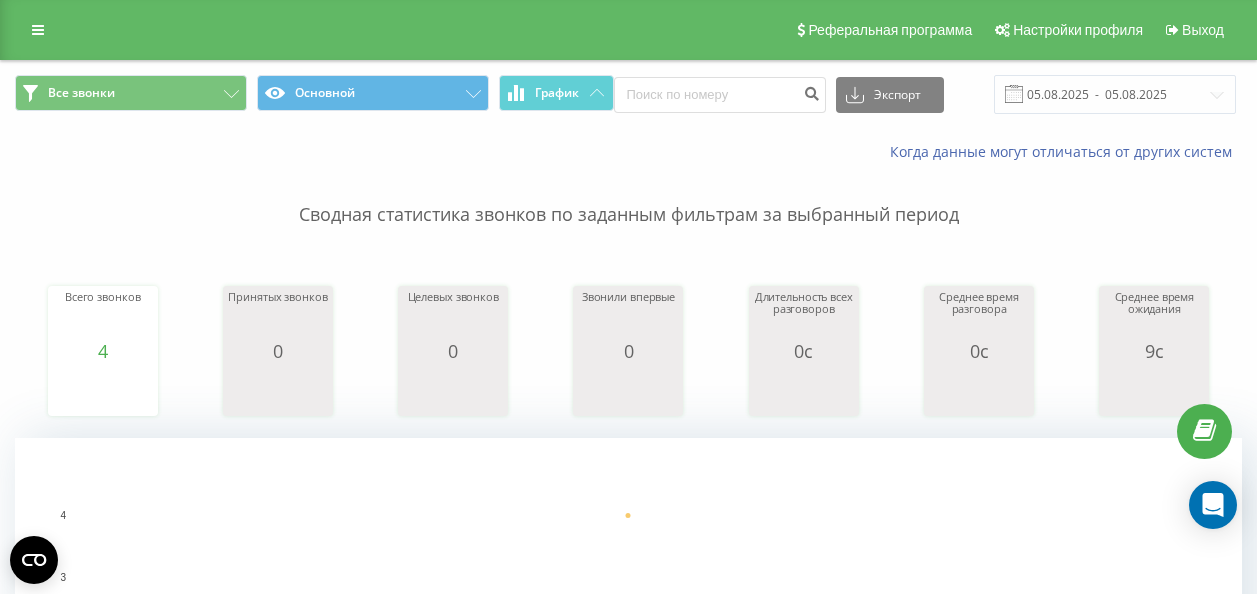 scroll, scrollTop: 594, scrollLeft: 0, axis: vertical 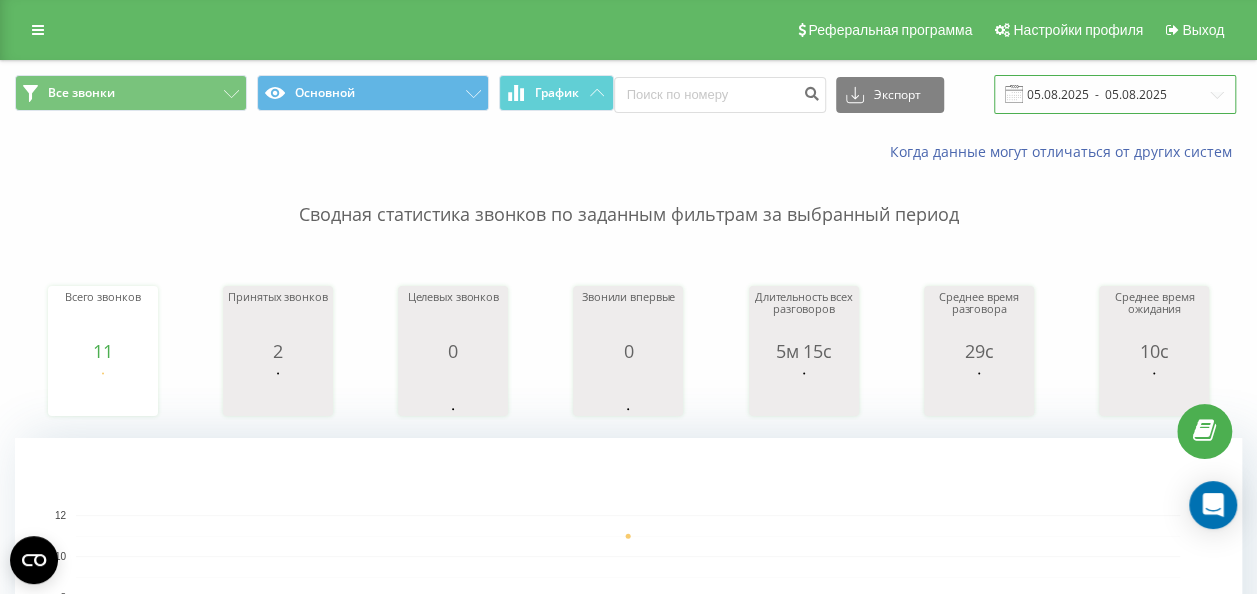click on "05.08.2025  -  05.08.2025" at bounding box center (1115, 94) 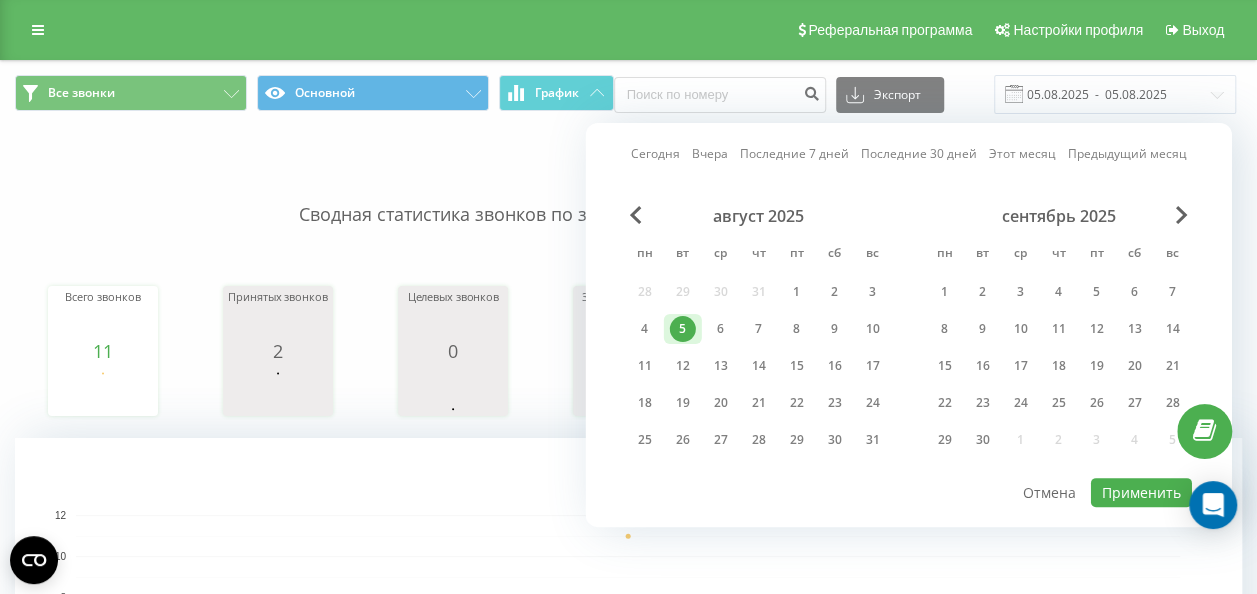 click on "август 2025" at bounding box center (759, 216) 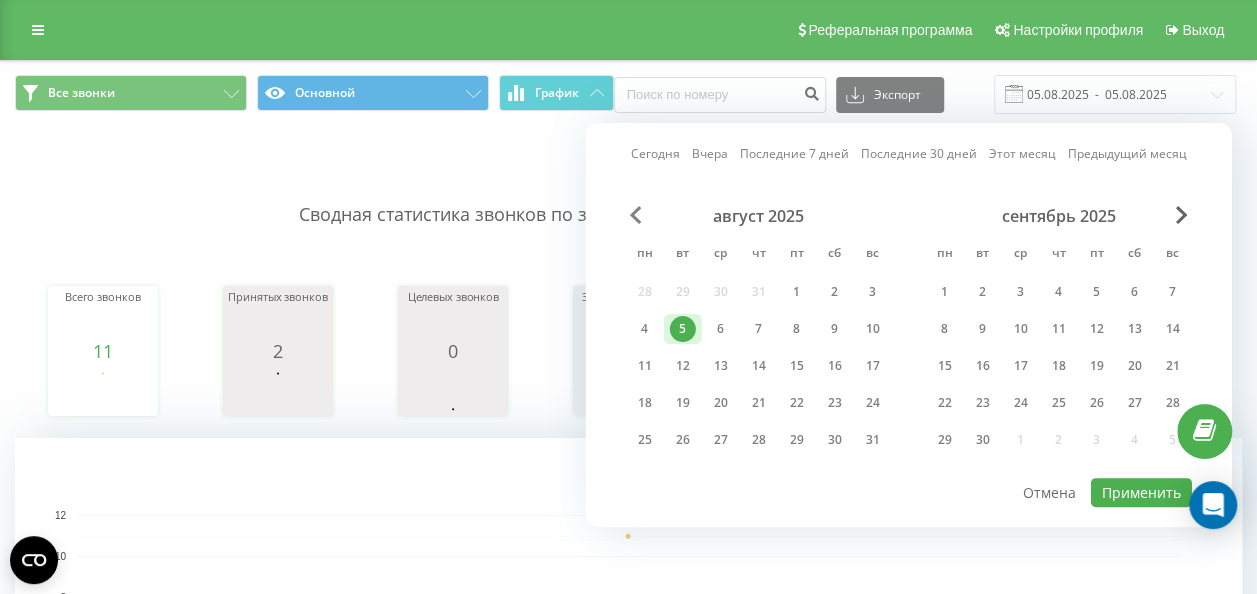 click at bounding box center [636, 215] 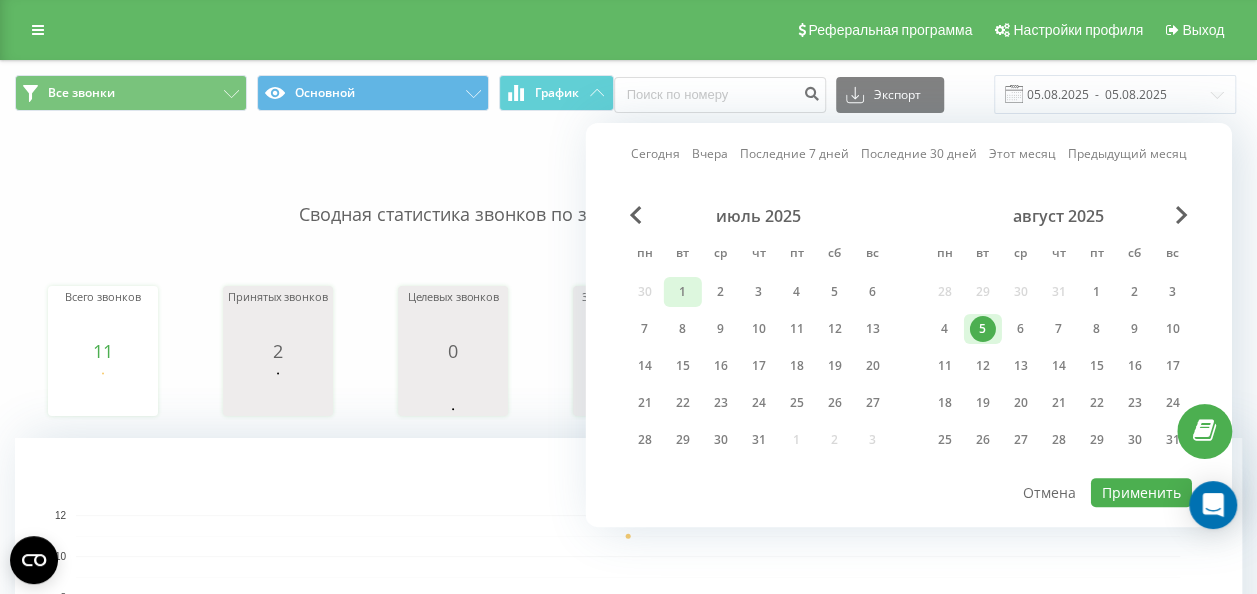 click on "1" at bounding box center (683, 292) 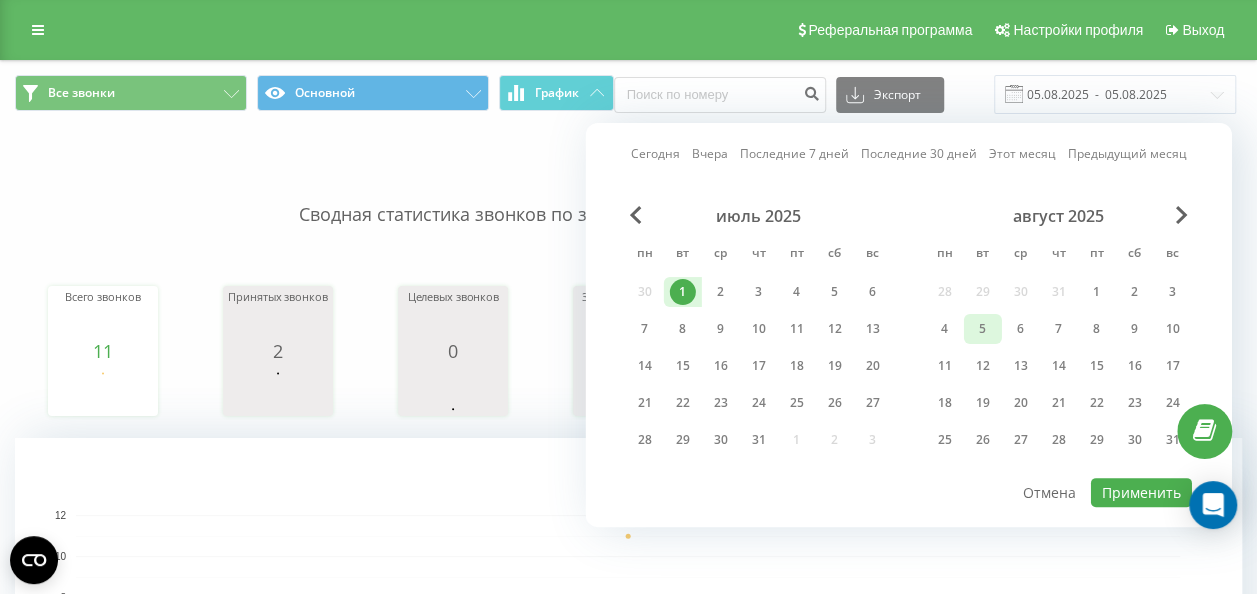 click on "5" at bounding box center [983, 329] 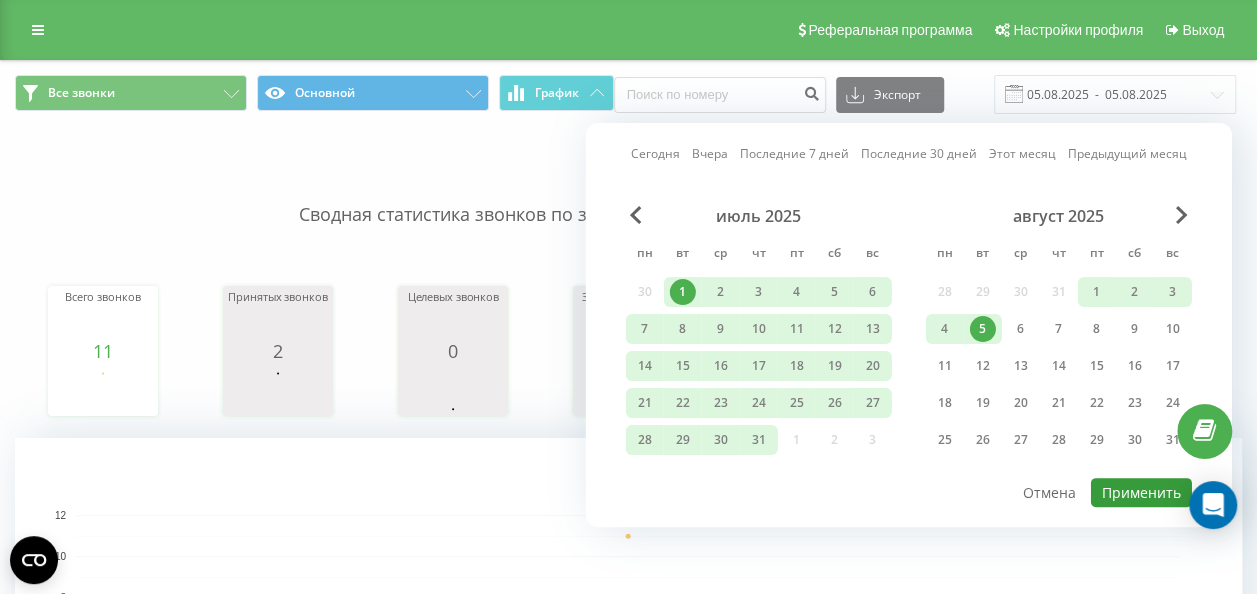 click on "Применить" at bounding box center [1141, 492] 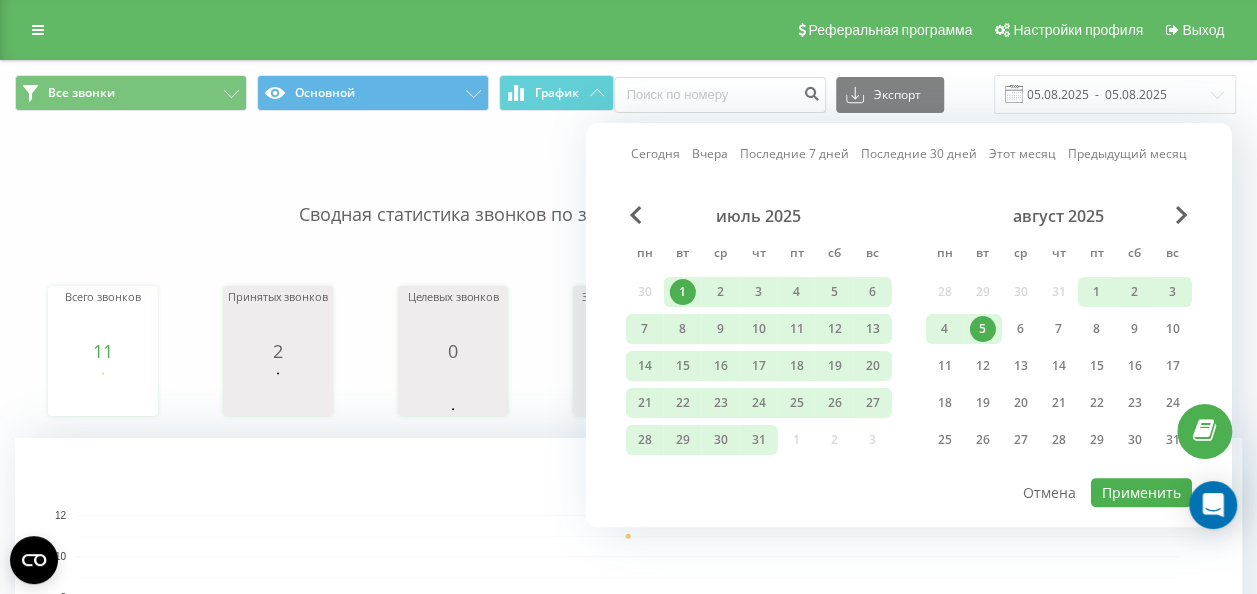 type on "01.07.2025  -  05.08.2025" 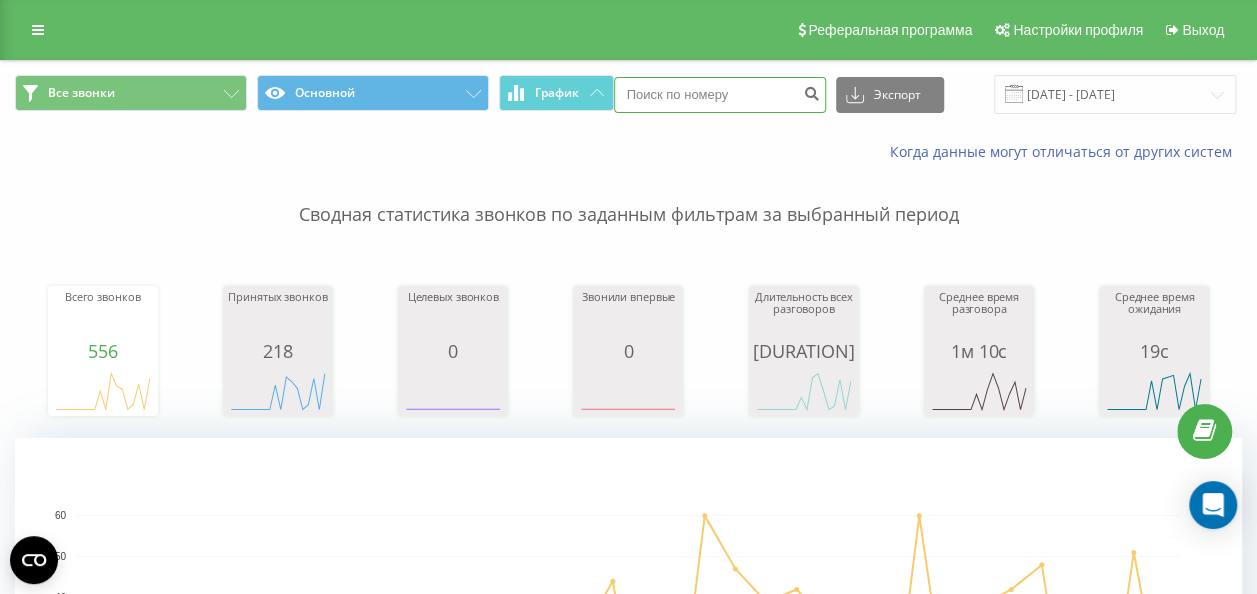 click at bounding box center [720, 95] 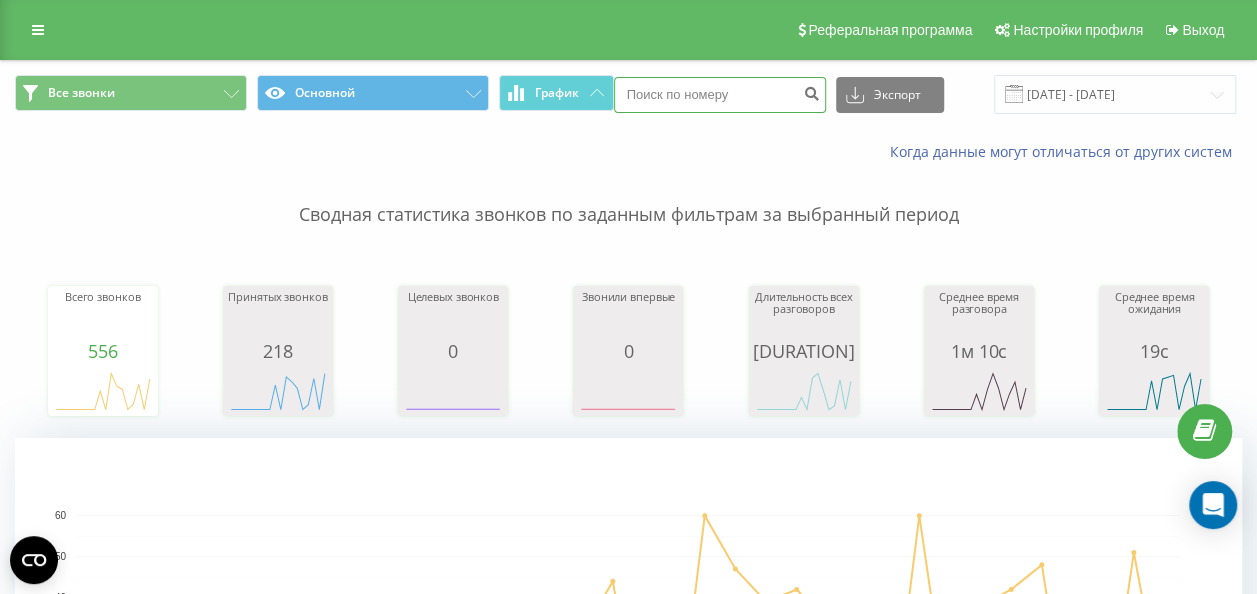paste on "+380661253371" 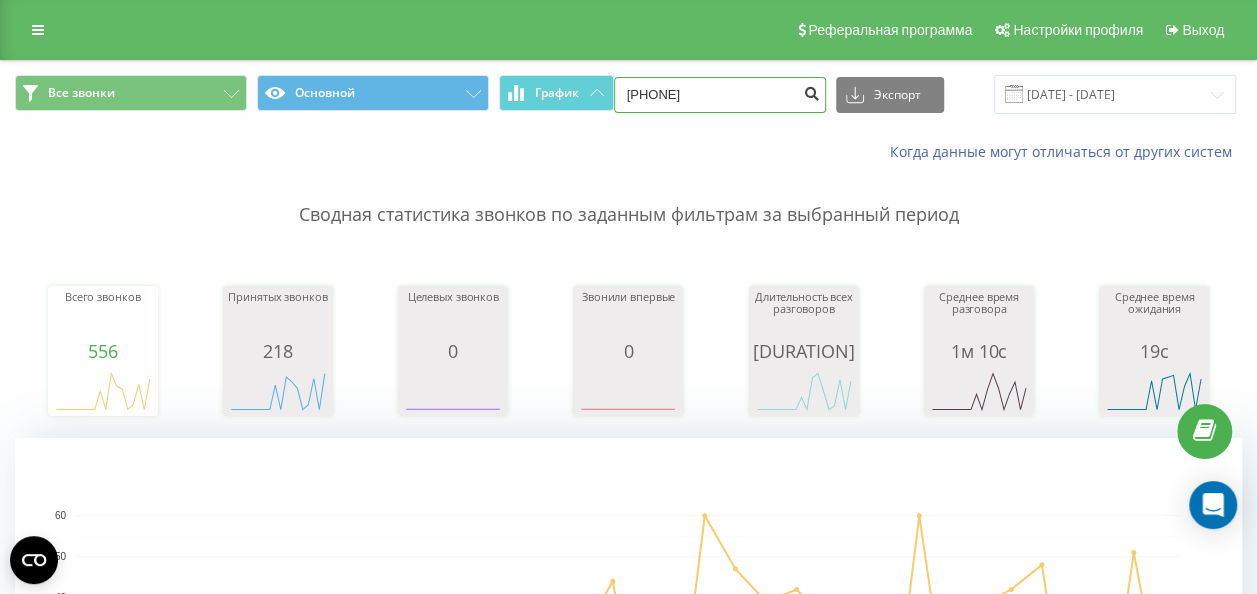 click on "+380661253371" at bounding box center (720, 95) 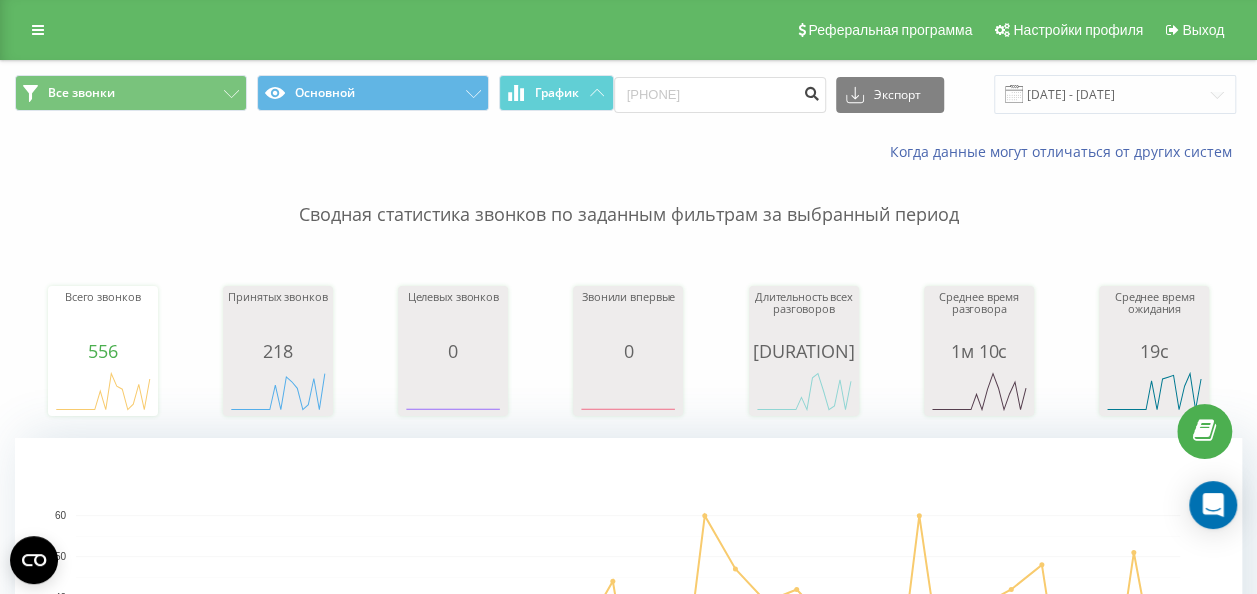 click at bounding box center [812, 91] 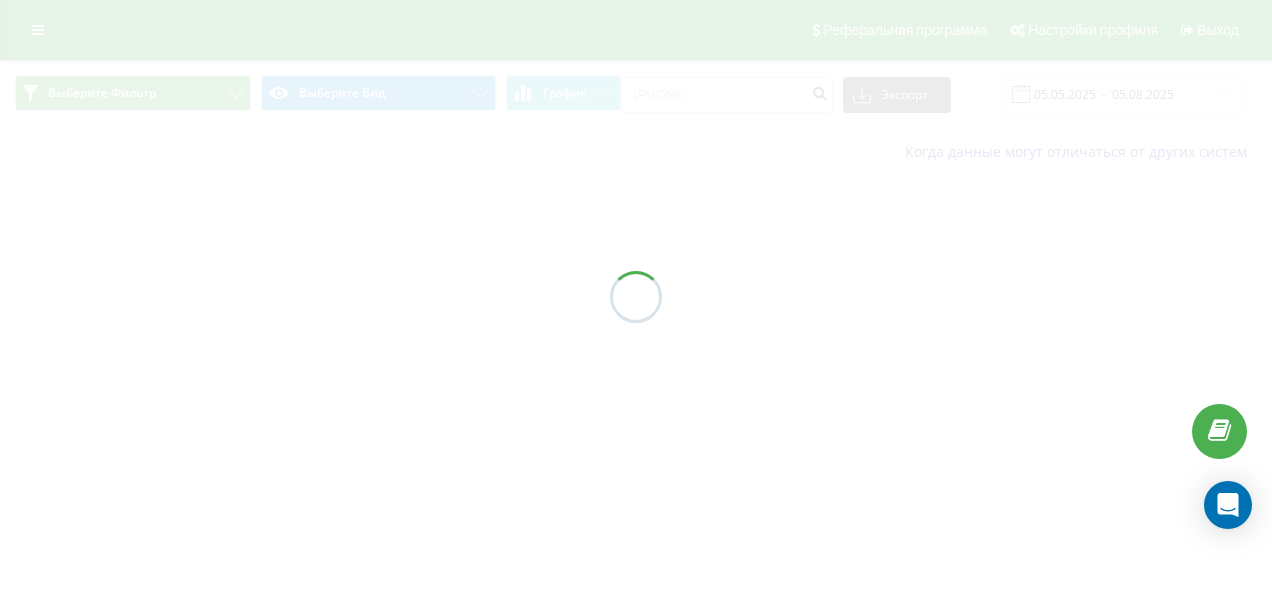 scroll, scrollTop: 0, scrollLeft: 0, axis: both 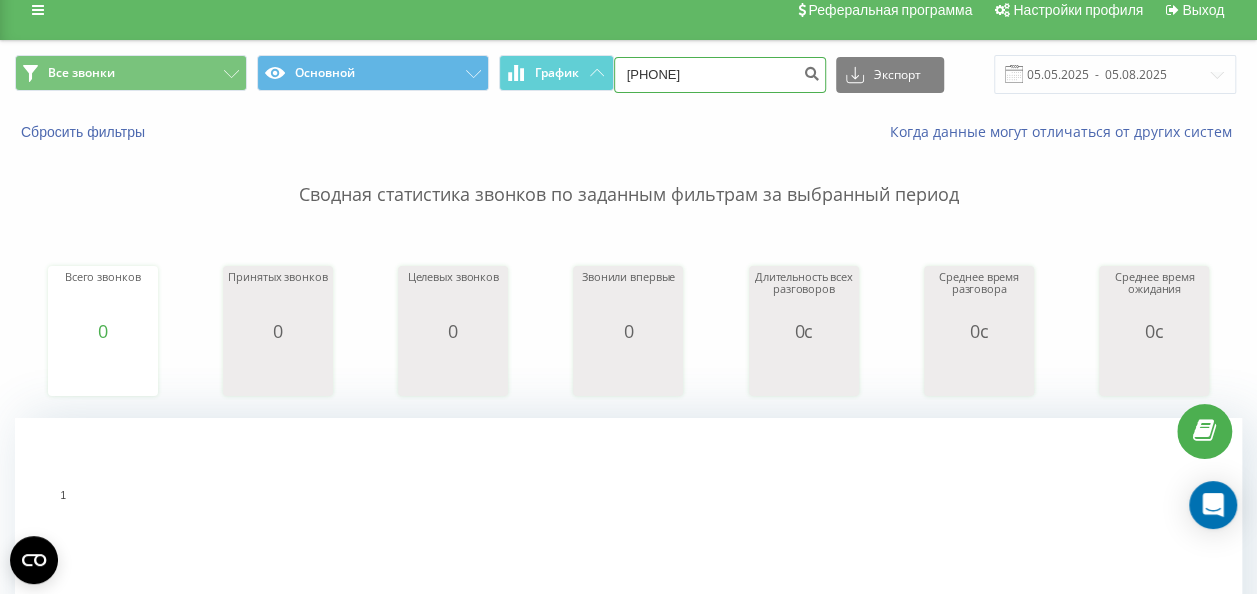 drag, startPoint x: 750, startPoint y: 68, endPoint x: 628, endPoint y: 65, distance: 122.03688 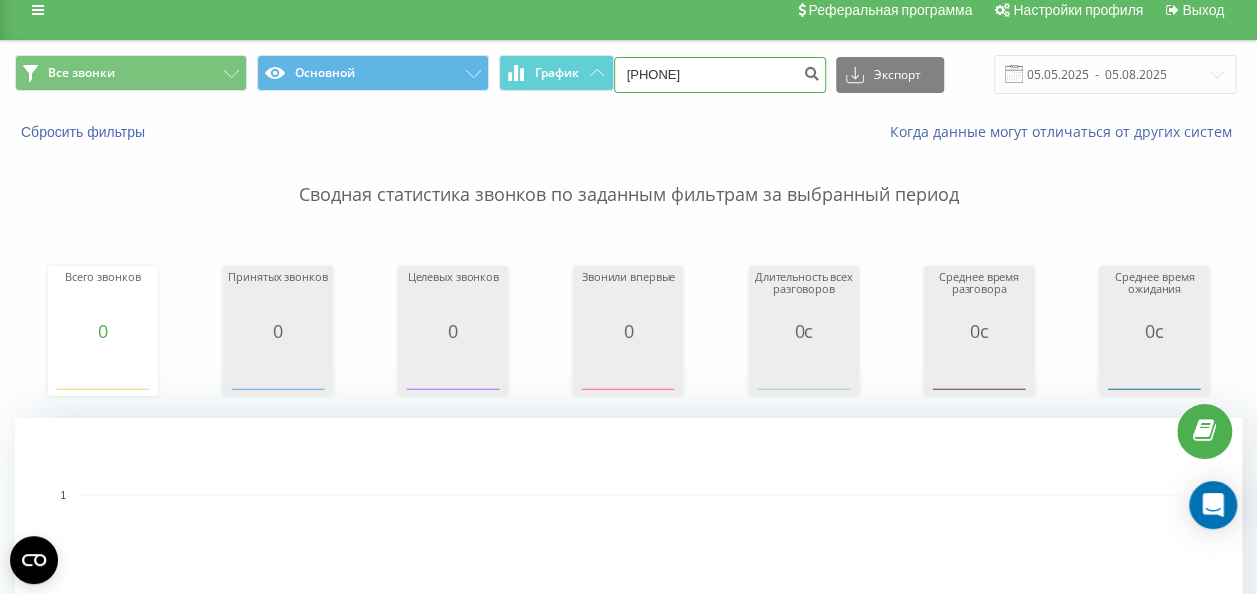 click on "+380661253371" at bounding box center (720, 75) 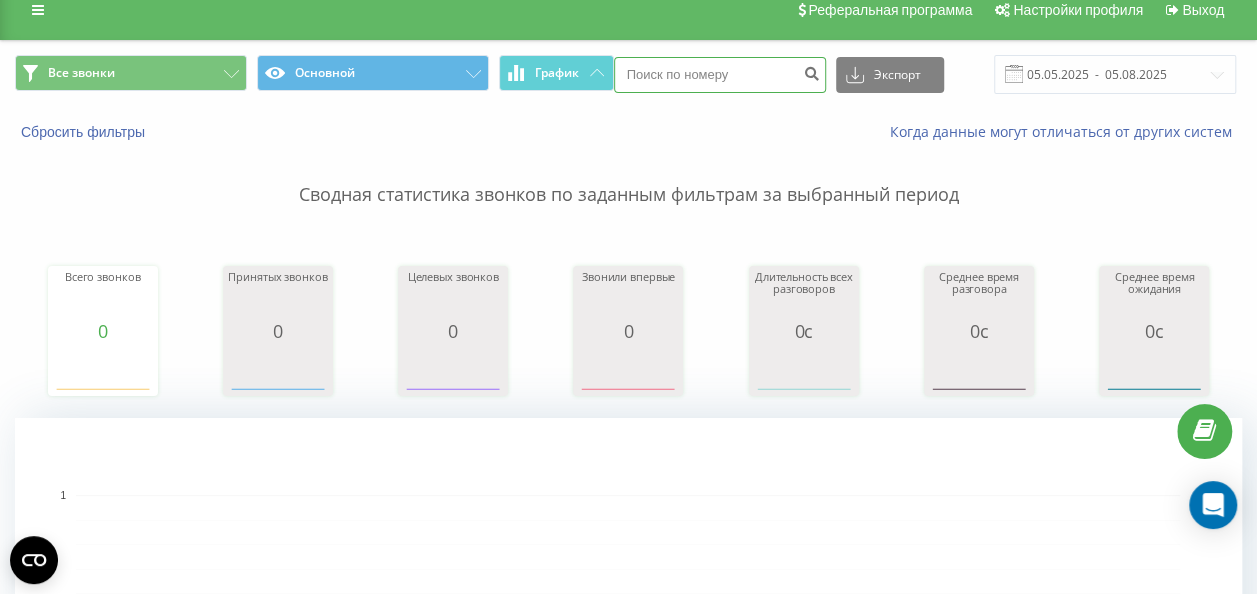 type 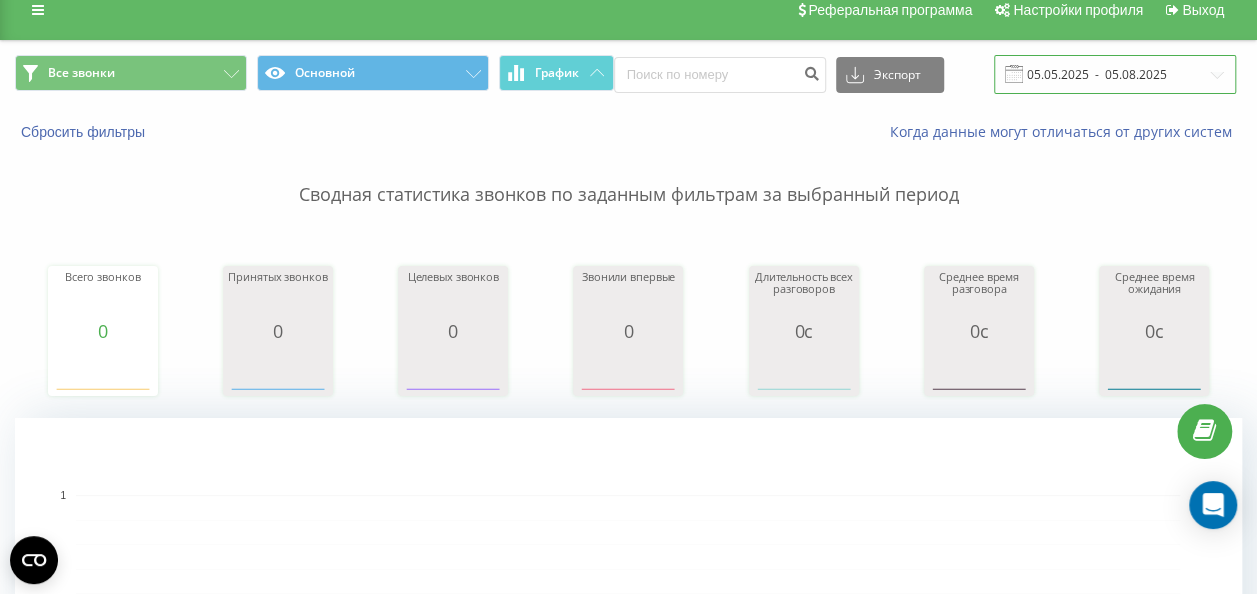 click on "05.05.2025  -  05.08.2025" at bounding box center (1115, 74) 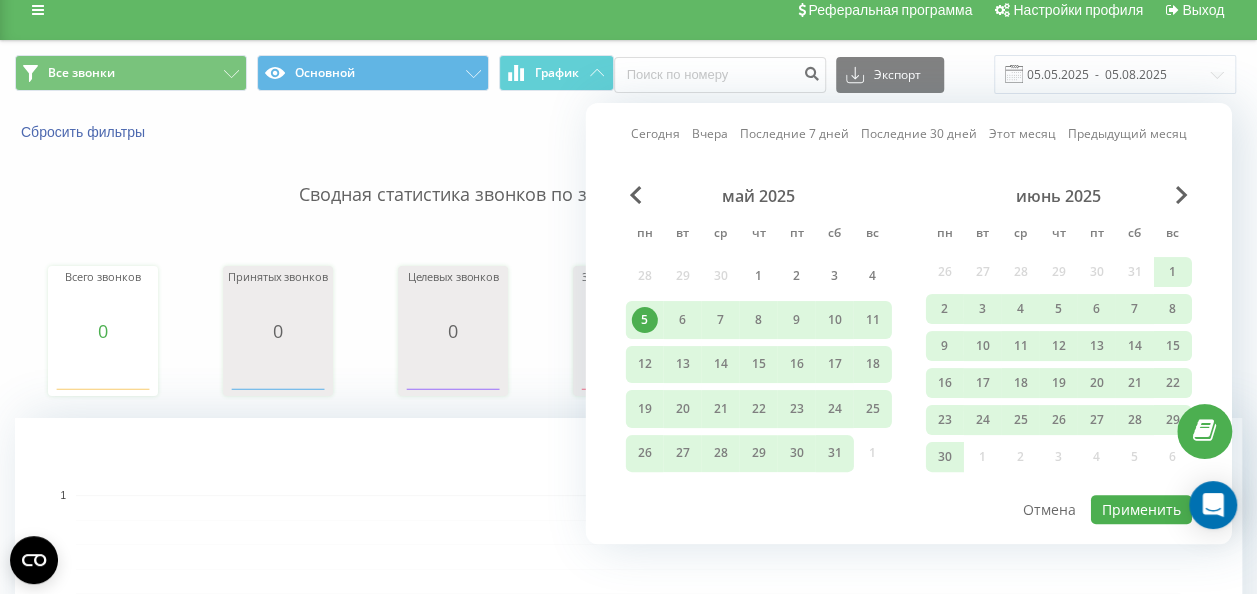 click on "Сегодня Вчера Последние 7 дней Последние 30 дней Этот месяц Предыдущий месяц май 2025 пн вт ср чт пт сб вс 28 29 30 1 2 3 4 5 6 7 8 9 10 11 12 13 14 15 16 17 18 19 20 21 22 23 24 25 26 27 28 29 30 31 1 июнь 2025 пн вт ср чт пт сб вс 26 27 28 29 30 31 1 2 3 4 5 6 7 8 9 10 11 12 13 14 15 16 17 18 19 20 21 22 23 24 25 26 27 28 29 30 1 2 3 4 5 6 Применить Отмена" at bounding box center (909, 323) 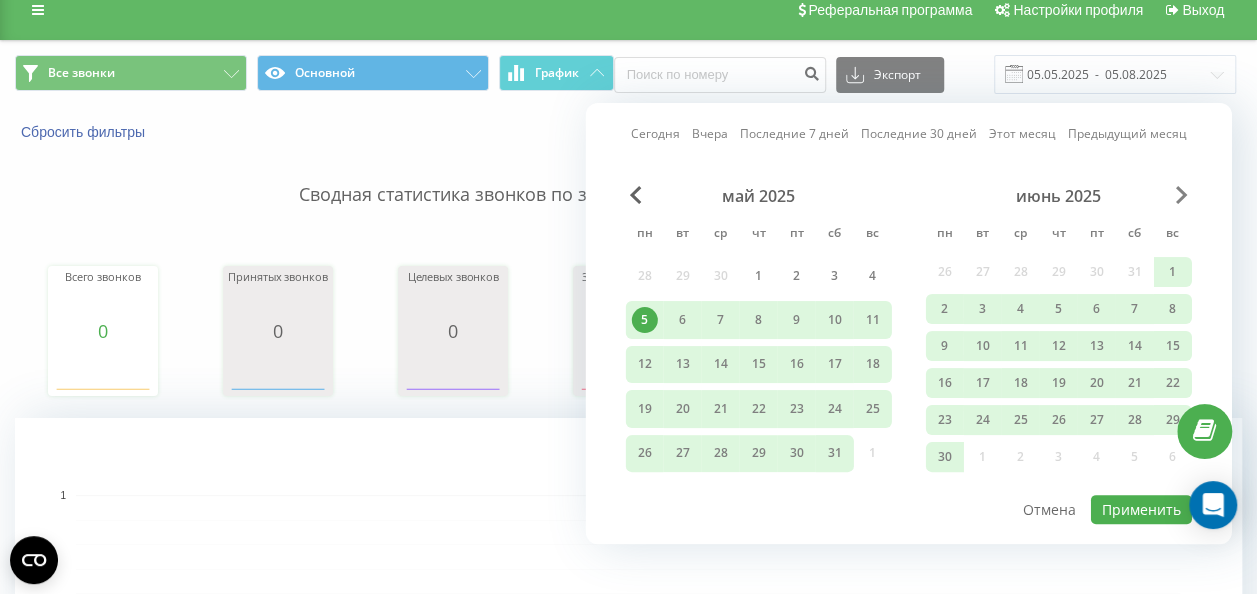 click at bounding box center (1182, 195) 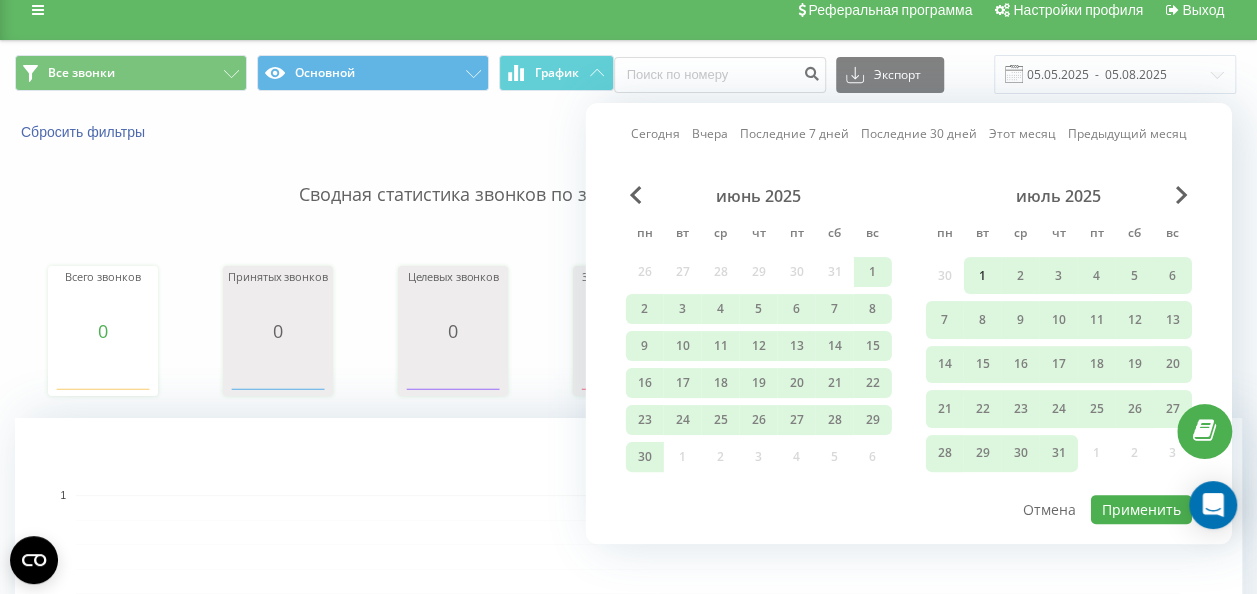 click on "1" at bounding box center [983, 276] 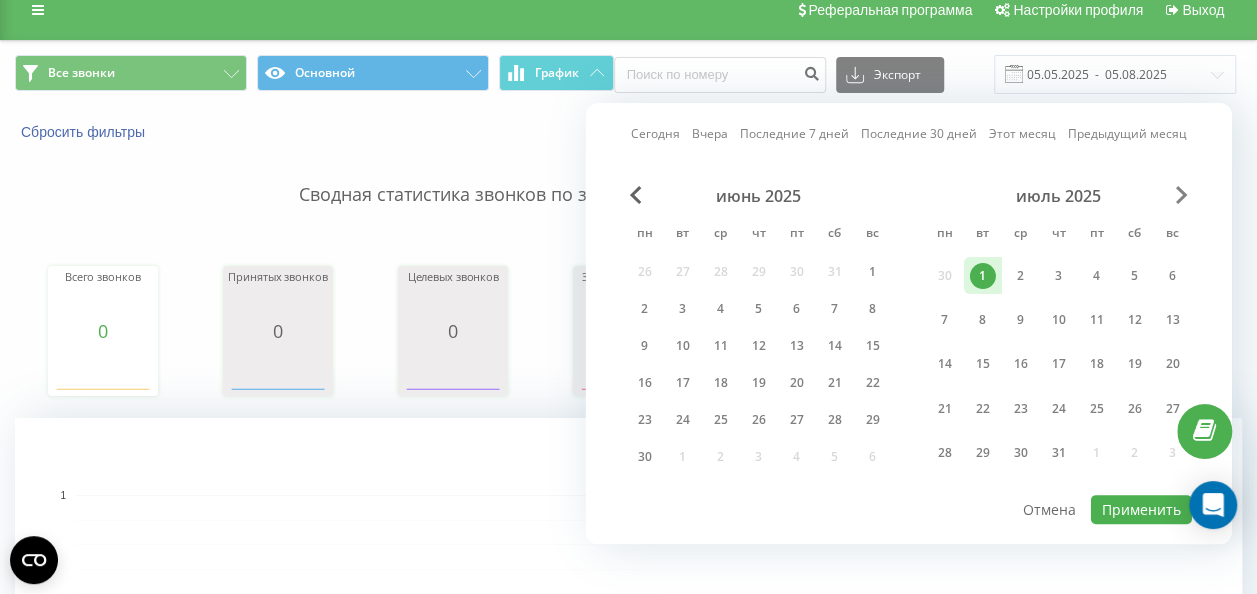 click at bounding box center (1182, 195) 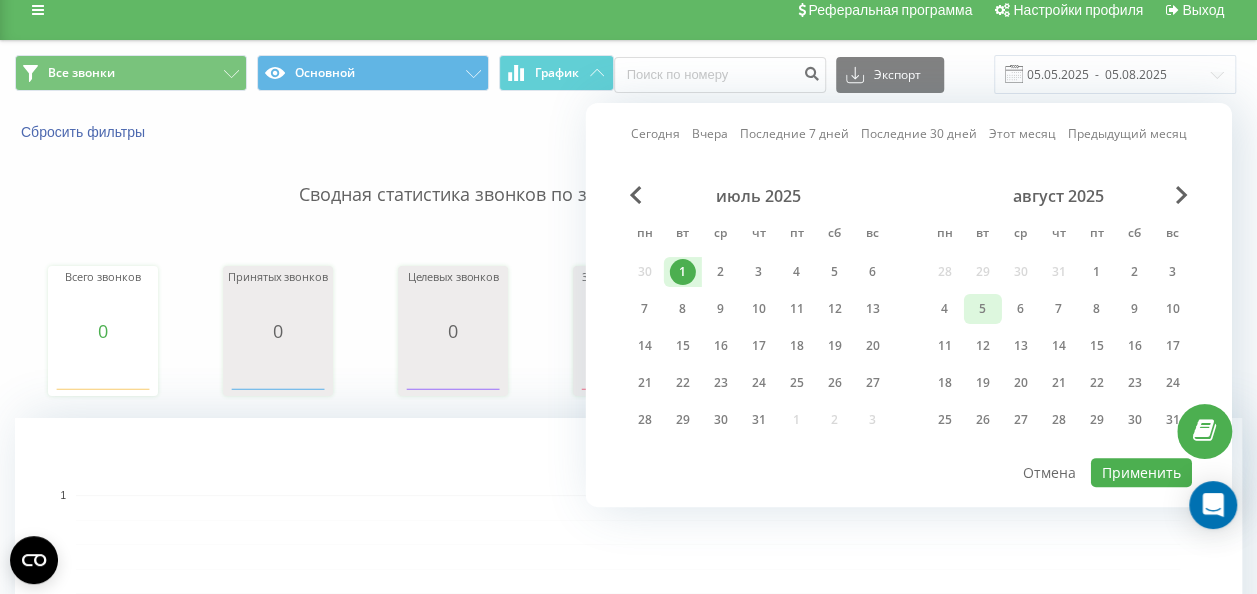 click on "5" at bounding box center (983, 309) 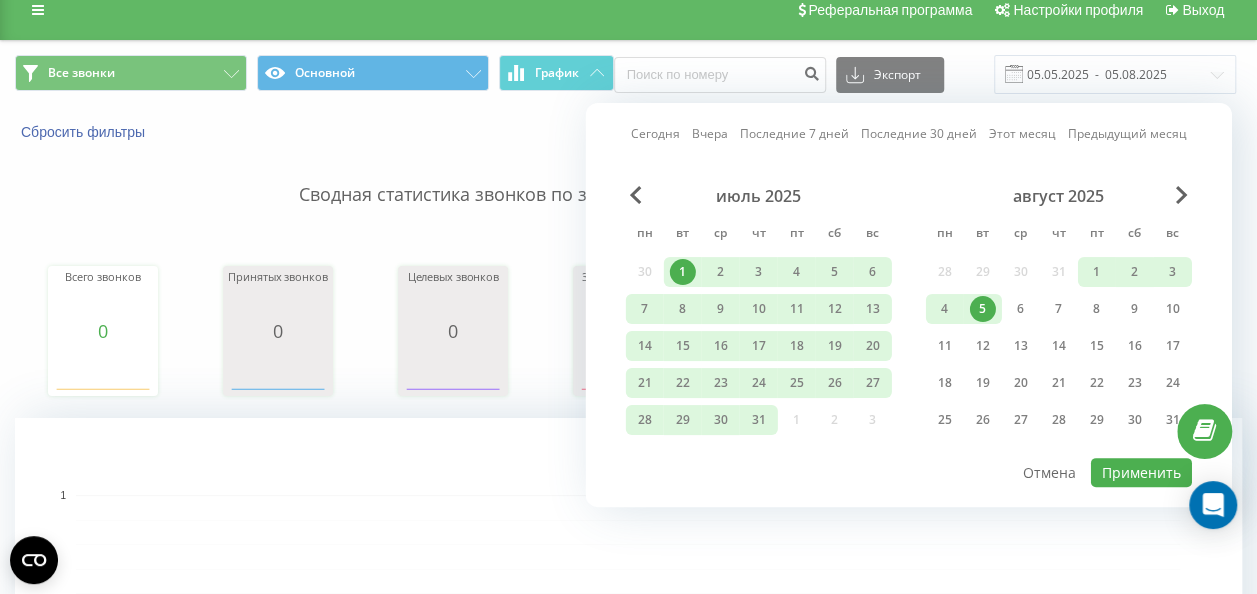 click on "5" at bounding box center (983, 309) 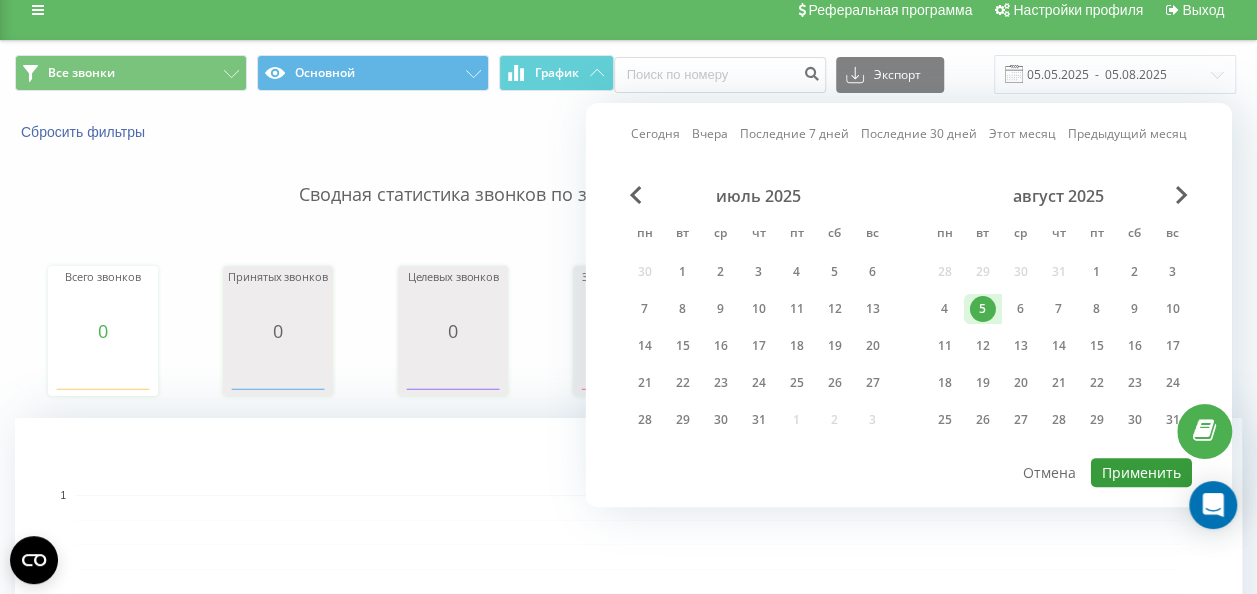 click on "Применить" at bounding box center [1141, 472] 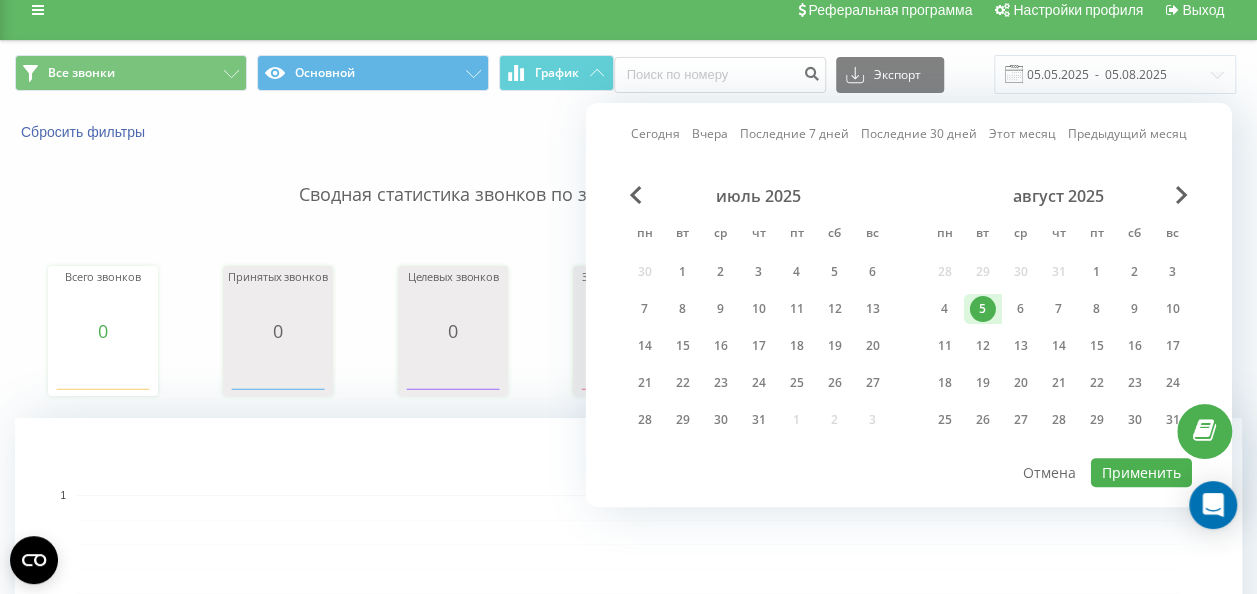 type on "05.08.2025  -  05.08.2025" 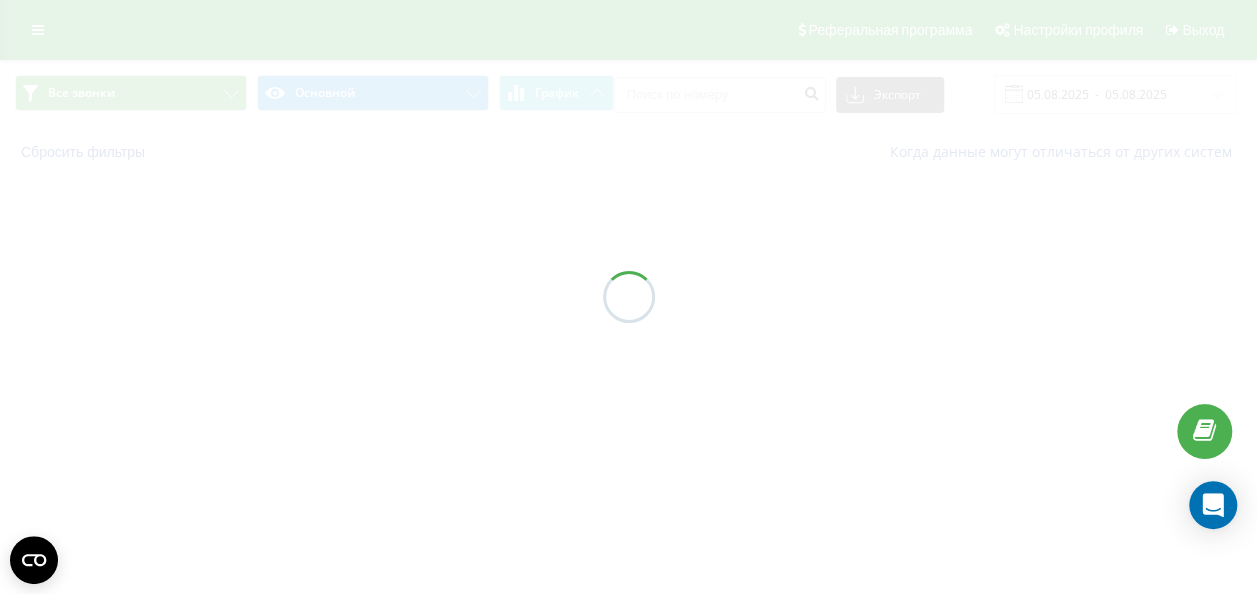 scroll, scrollTop: 0, scrollLeft: 0, axis: both 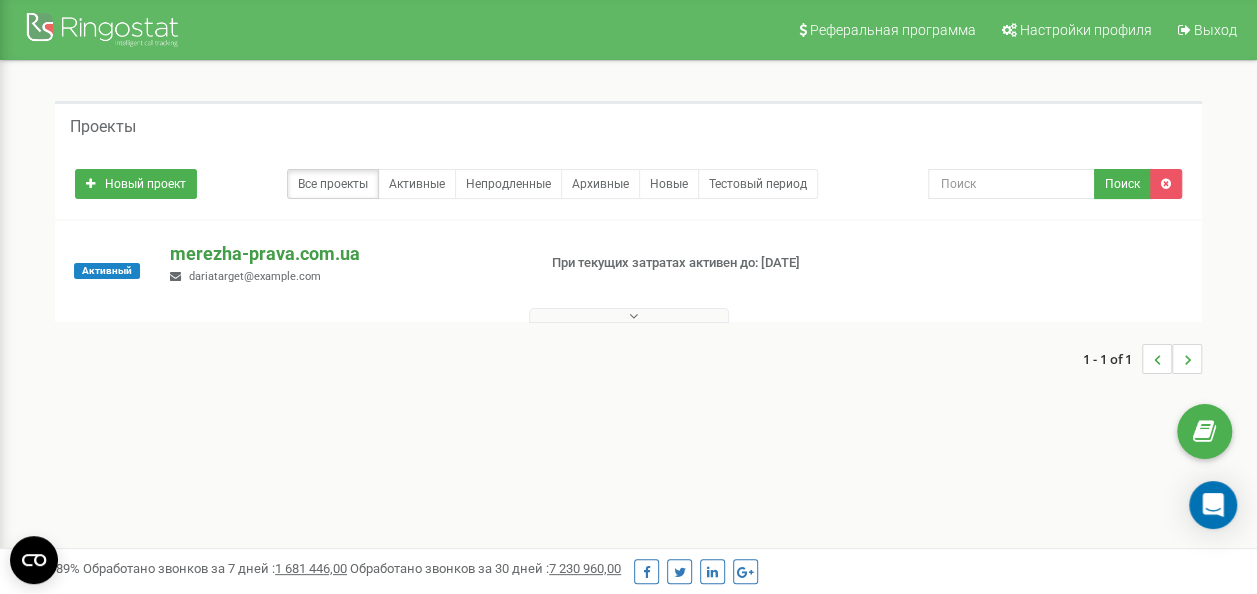 click on "merezha-prava.com.ua" at bounding box center [344, 254] 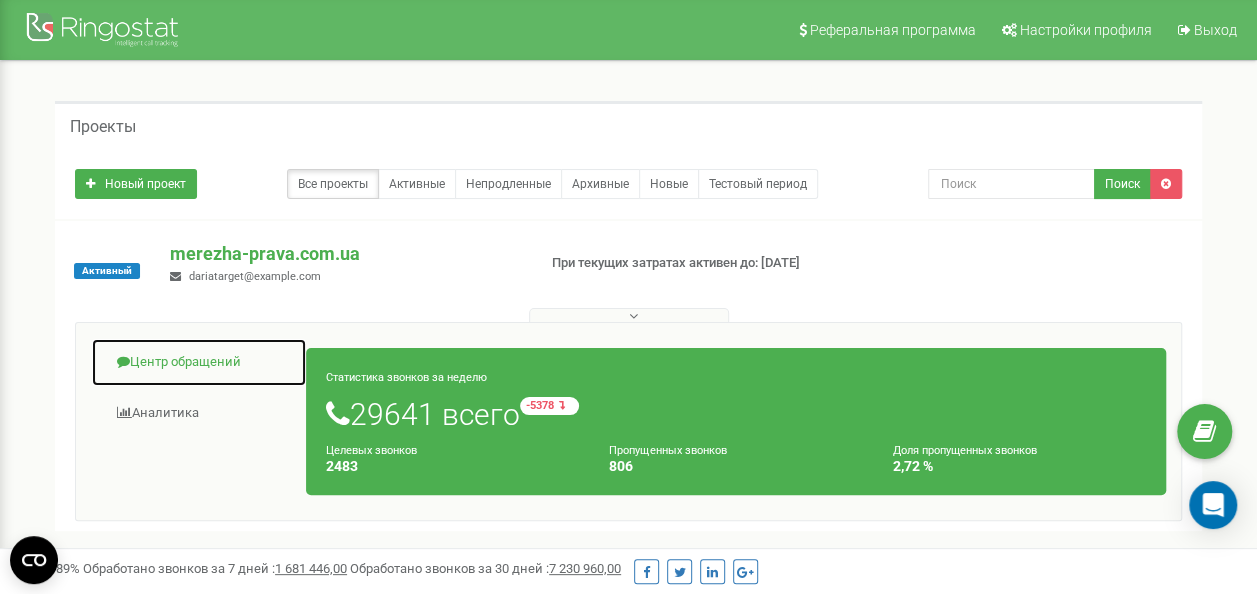 click on "Центр обращений" at bounding box center [199, 362] 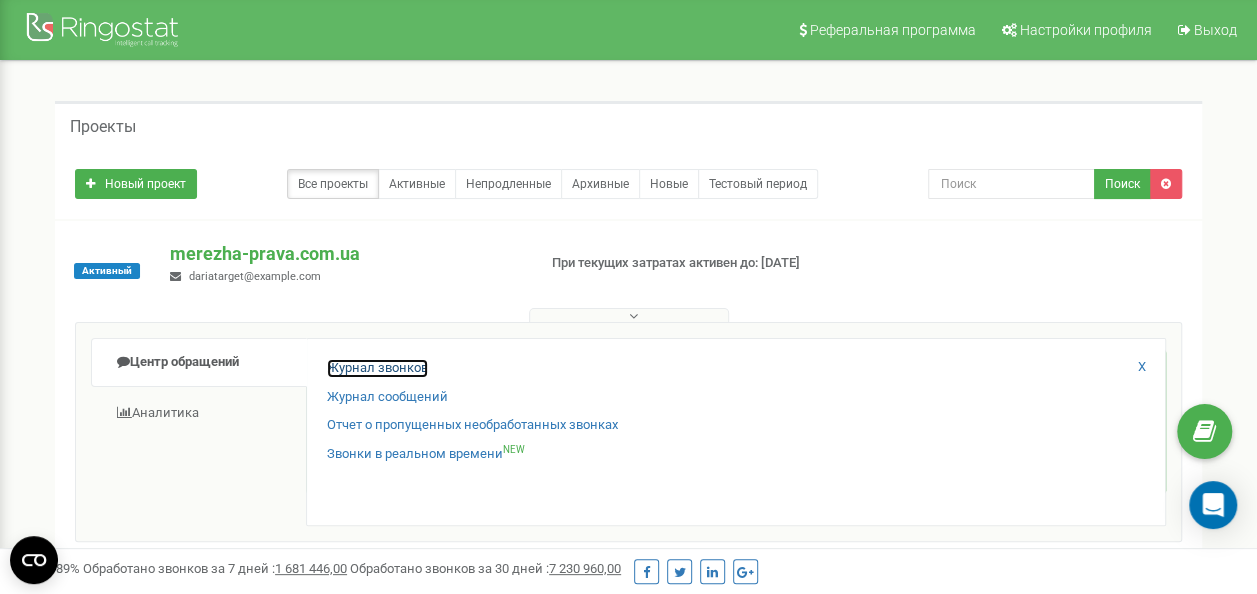 click on "Журнал звонков" at bounding box center (377, 368) 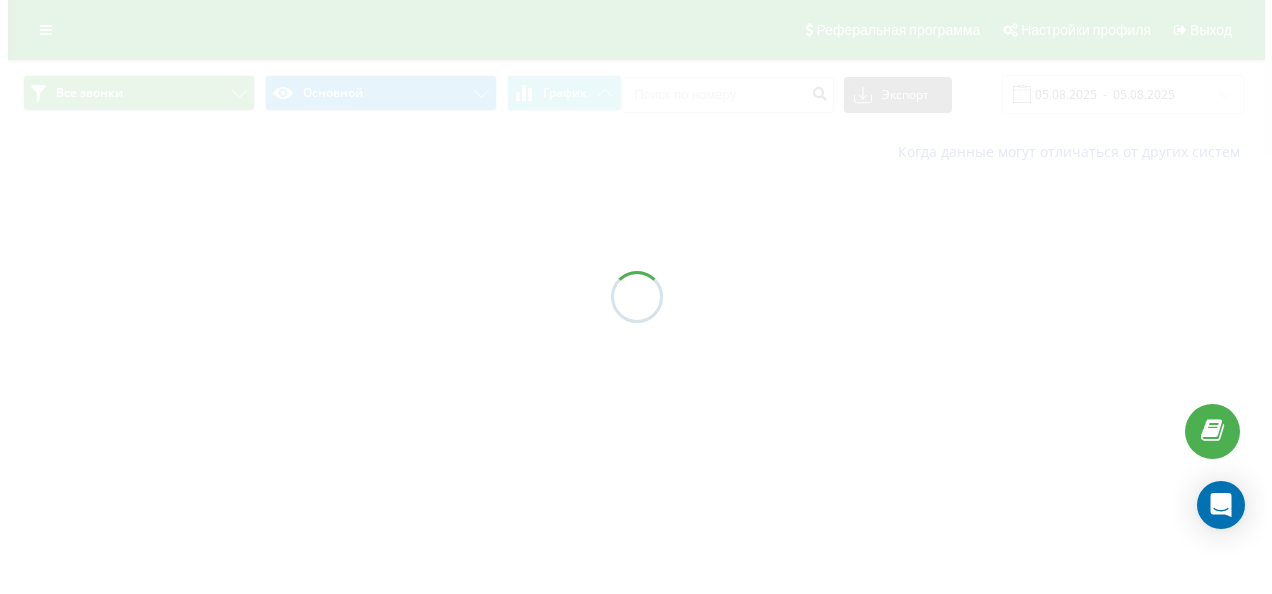 scroll, scrollTop: 0, scrollLeft: 0, axis: both 